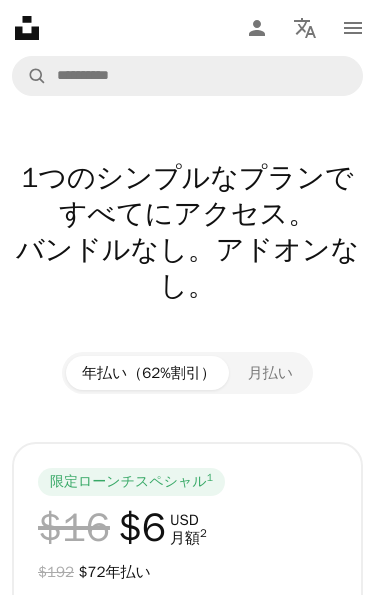 scroll, scrollTop: 0, scrollLeft: 0, axis: both 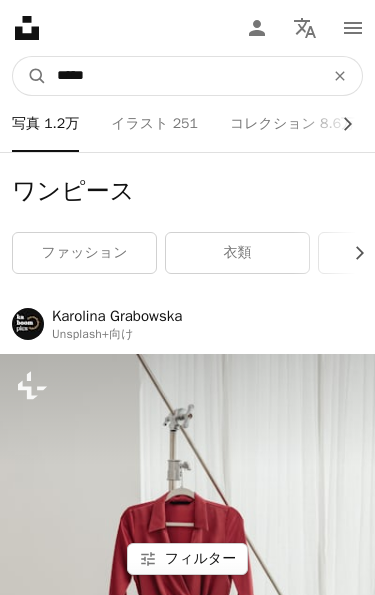 click on "*****" at bounding box center [182, 76] 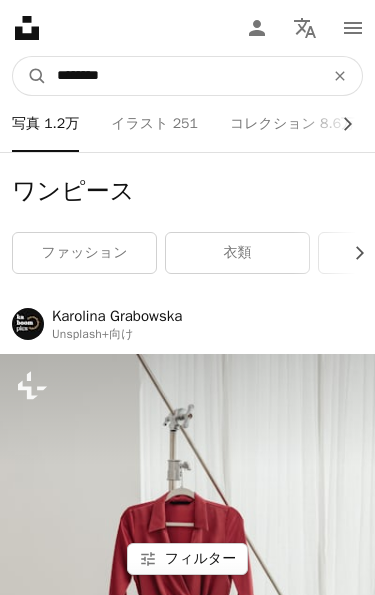 type on "*******" 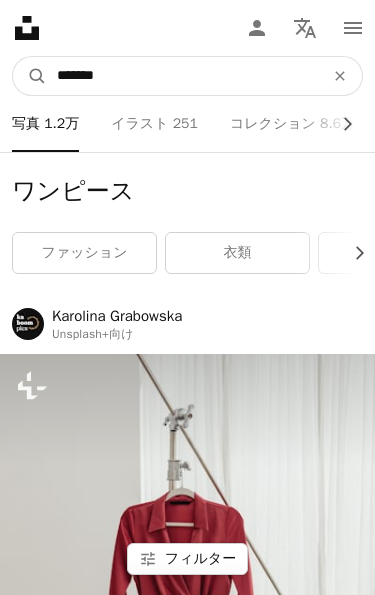 click on "A magnifying glass" at bounding box center (30, 76) 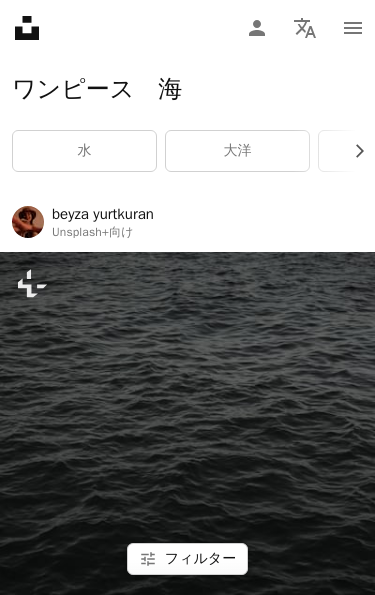 scroll, scrollTop: 0, scrollLeft: 0, axis: both 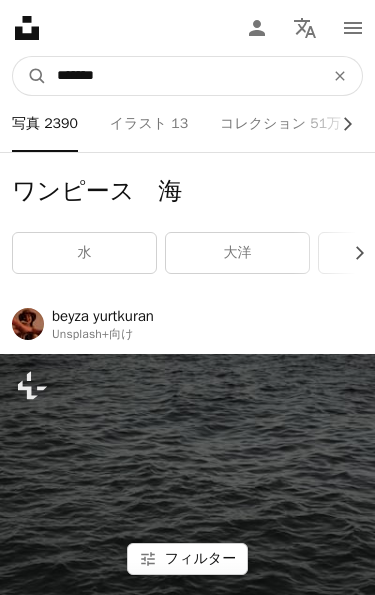 click on "*******" at bounding box center (182, 76) 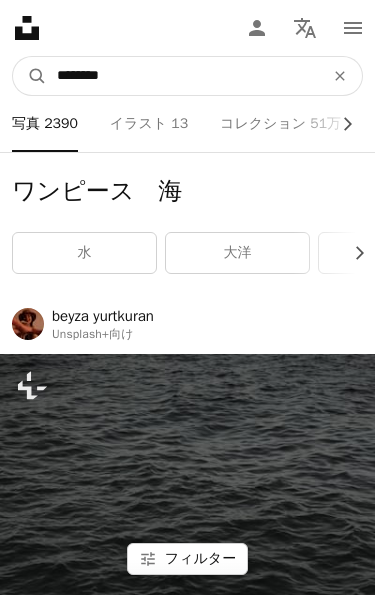 type on "*******" 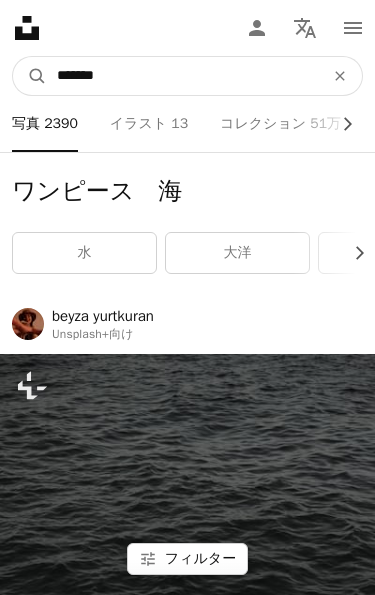 click on "A magnifying glass" at bounding box center (30, 76) 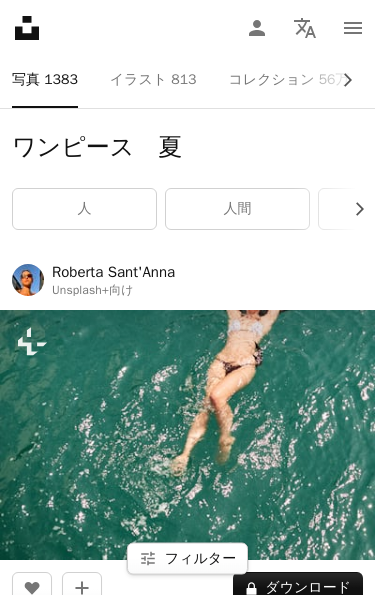 scroll, scrollTop: 0, scrollLeft: 0, axis: both 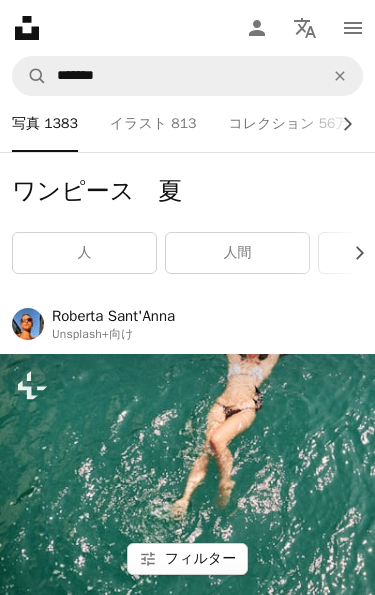 click on "A stack of folders コレクション   56万" at bounding box center [288, 124] 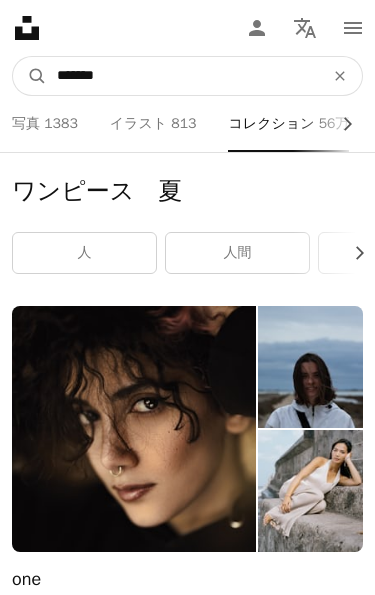 click on "*******" at bounding box center (182, 76) 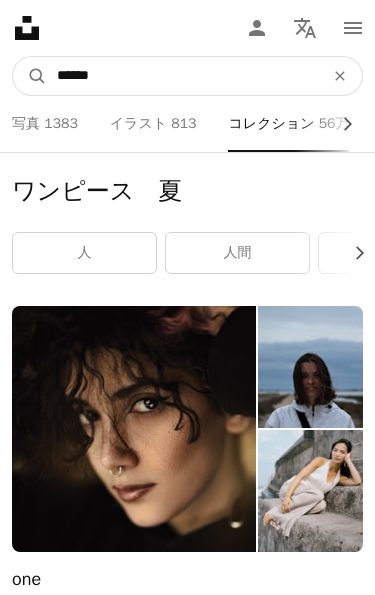 click on "A magnifying glass" at bounding box center (30, 76) 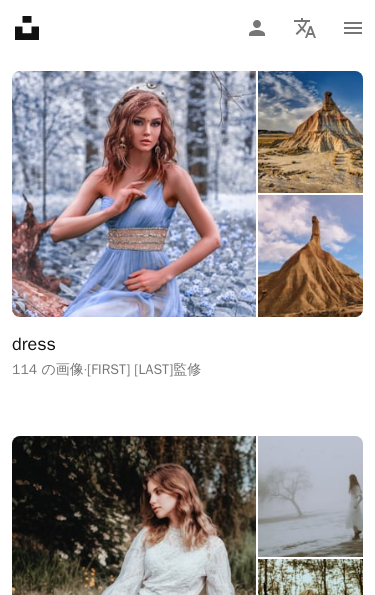scroll, scrollTop: 0, scrollLeft: 0, axis: both 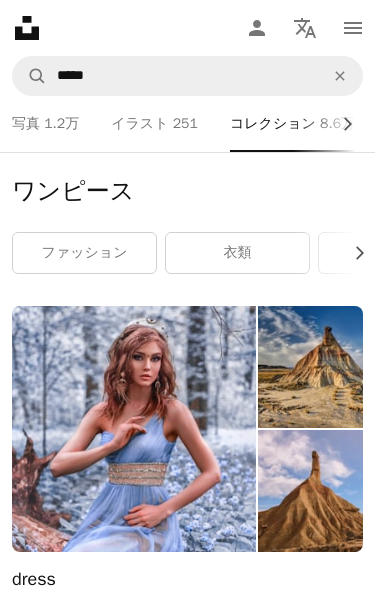 click on "1.2万" at bounding box center [61, 124] 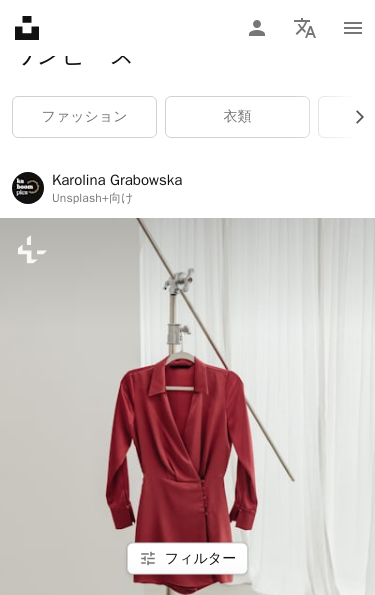 scroll, scrollTop: 0, scrollLeft: 0, axis: both 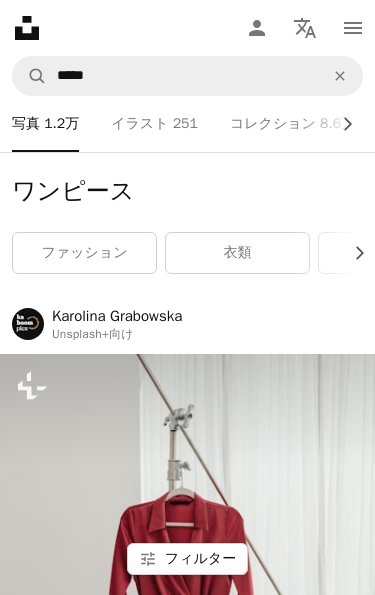 click on "Chevron right" at bounding box center (352, 253) 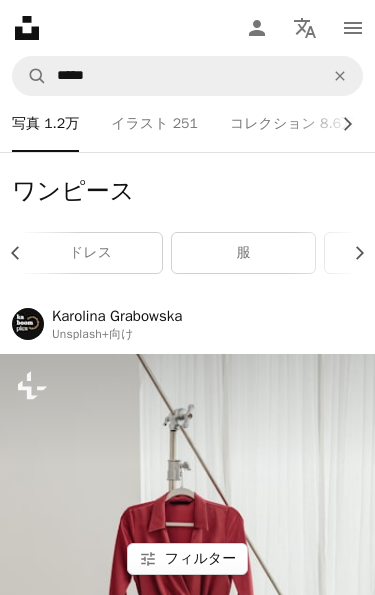 click on "Chevron right" at bounding box center (352, 253) 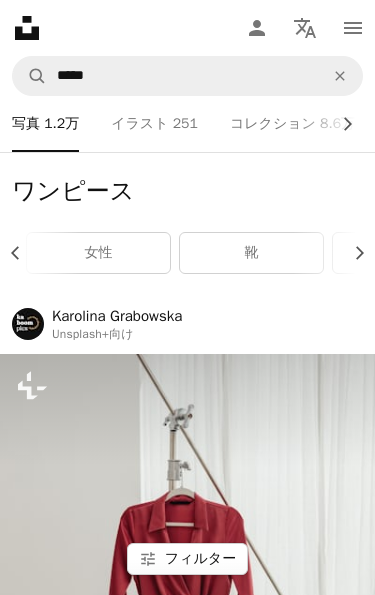 scroll, scrollTop: 0, scrollLeft: 600, axis: horizontal 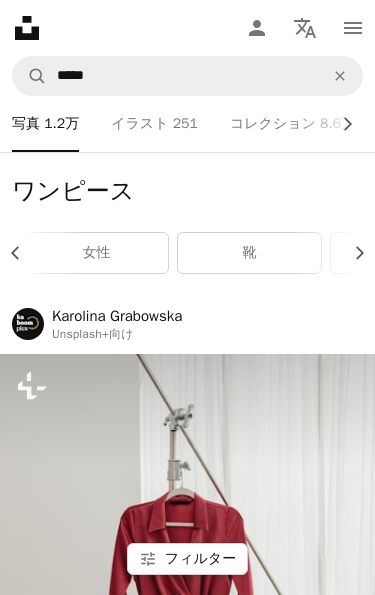 click on "女性" at bounding box center [96, 253] 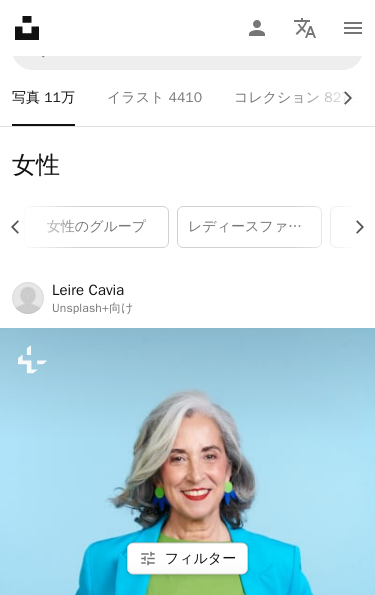 scroll, scrollTop: 0, scrollLeft: 0, axis: both 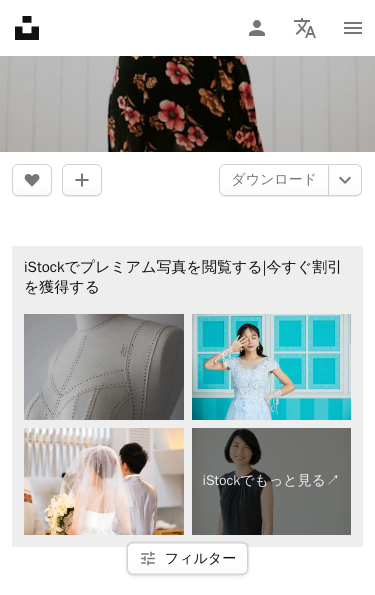 click on "他のイメージを表示" at bounding box center [187, 650] 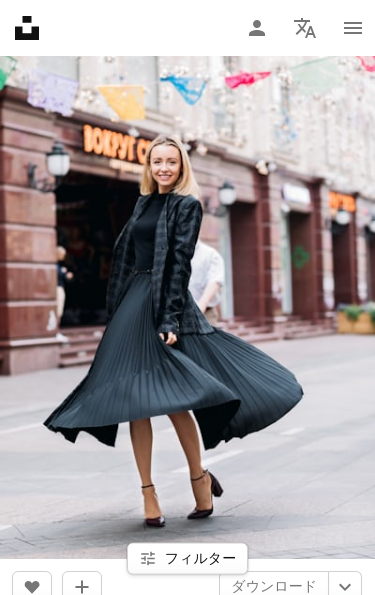 click at bounding box center (187, 279) 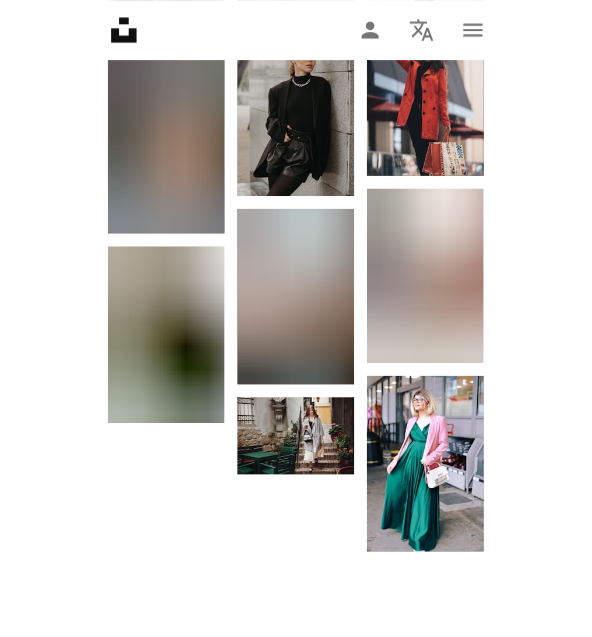 scroll, scrollTop: 6772, scrollLeft: 0, axis: vertical 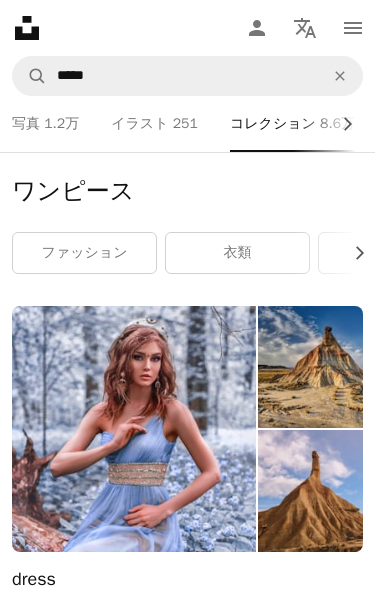 click on "1.2万" at bounding box center [61, 124] 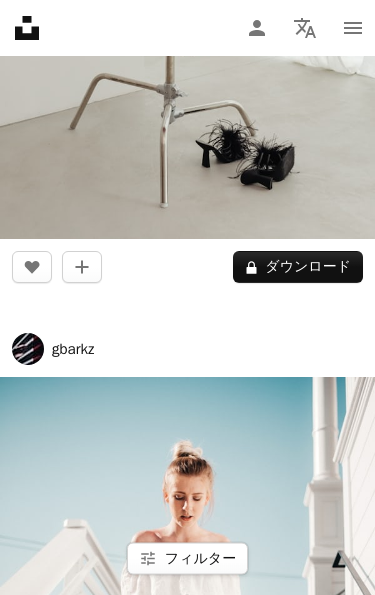 scroll, scrollTop: 1173, scrollLeft: 0, axis: vertical 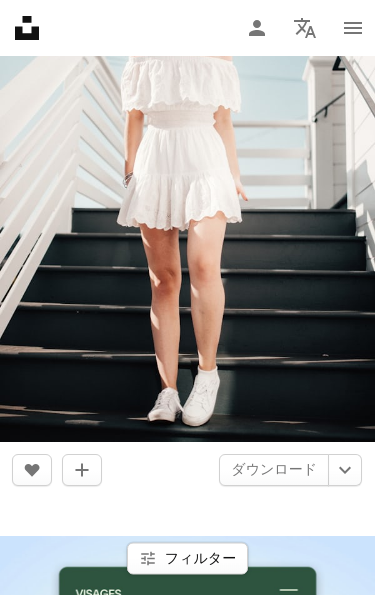 click at bounding box center (187, 162) 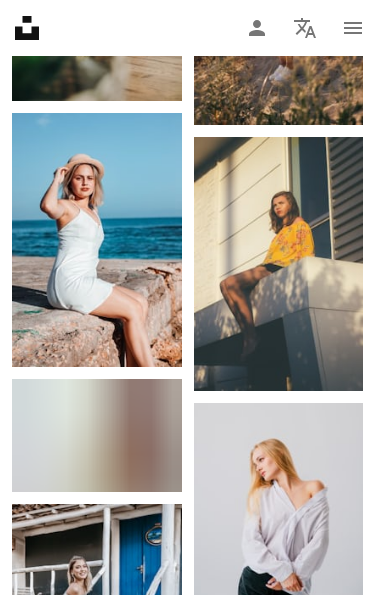 scroll, scrollTop: 6434, scrollLeft: 0, axis: vertical 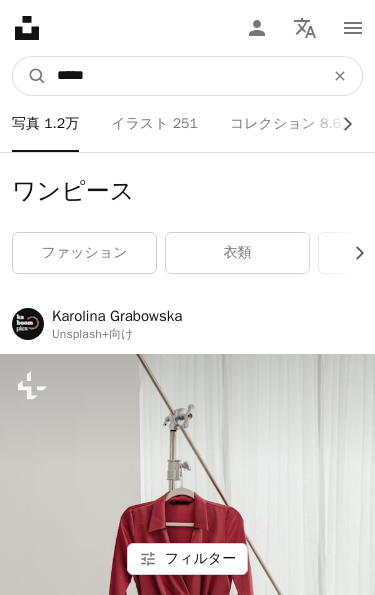 click on "*****" at bounding box center (182, 76) 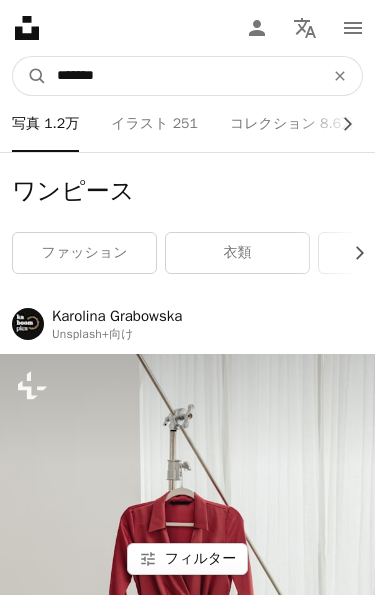 type on "******" 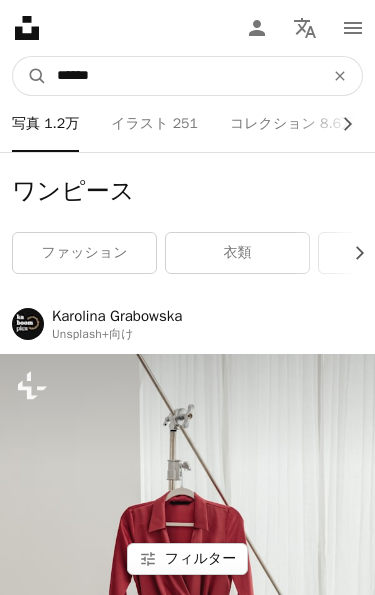 click on "A magnifying glass" at bounding box center [30, 76] 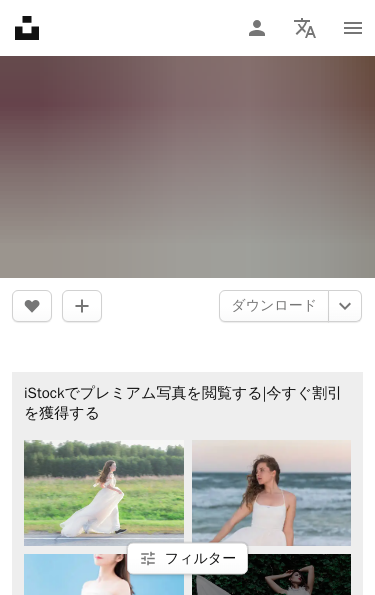 scroll, scrollTop: 14215, scrollLeft: 0, axis: vertical 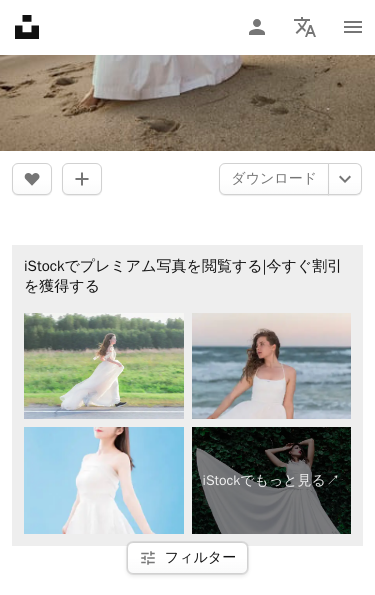 click on "他のイメージを表示" at bounding box center (187, 649) 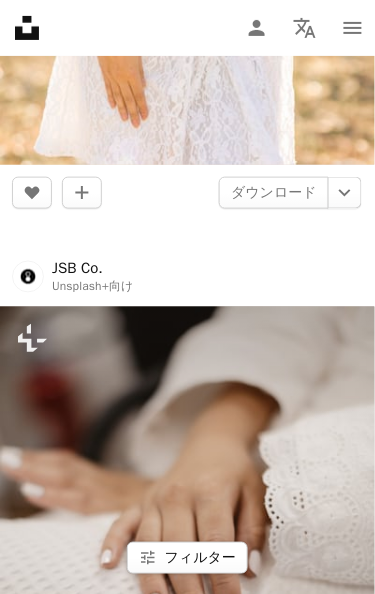 scroll, scrollTop: 58958, scrollLeft: 0, axis: vertical 